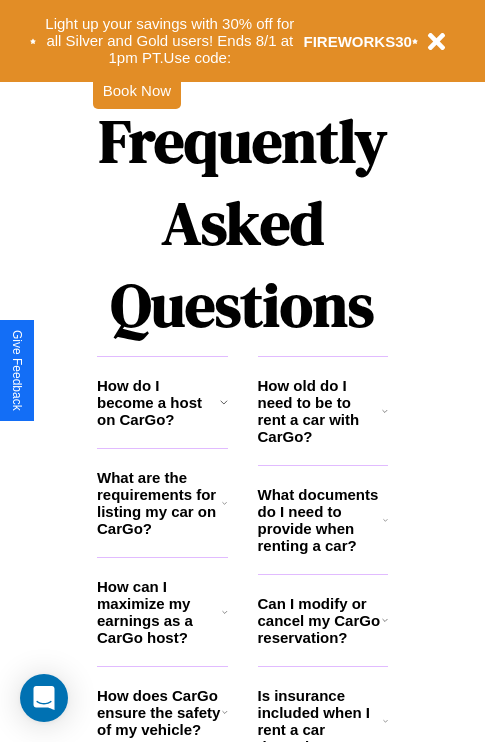 scroll, scrollTop: 2423, scrollLeft: 0, axis: vertical 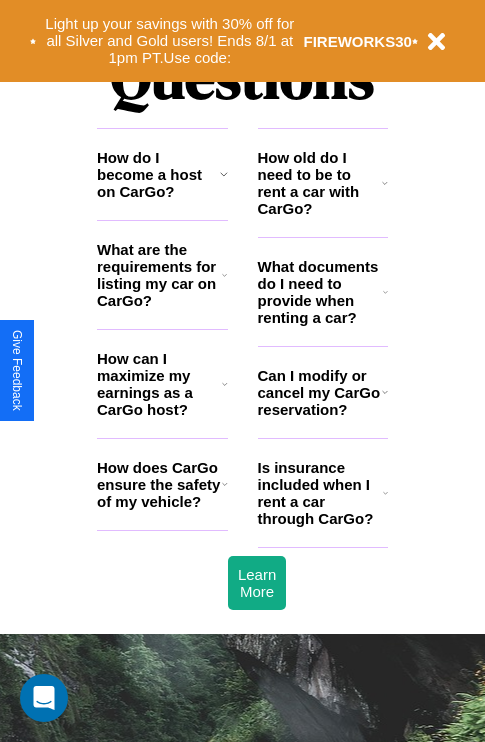 click 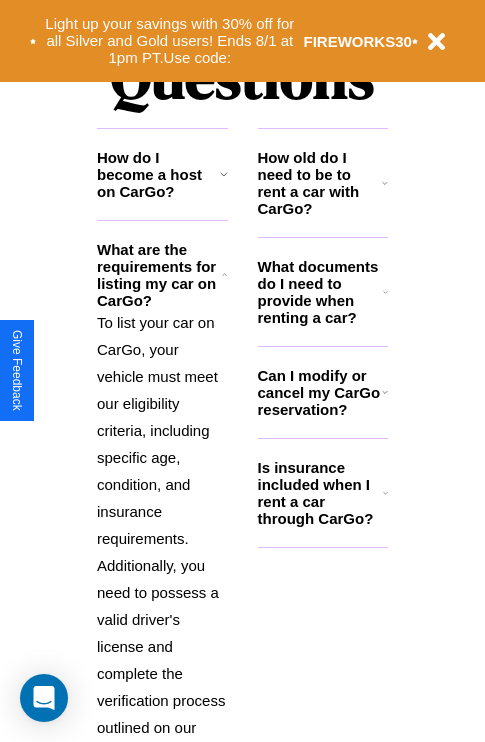 click on "How old do I need to be to rent a car with CarGo?" at bounding box center (320, 183) 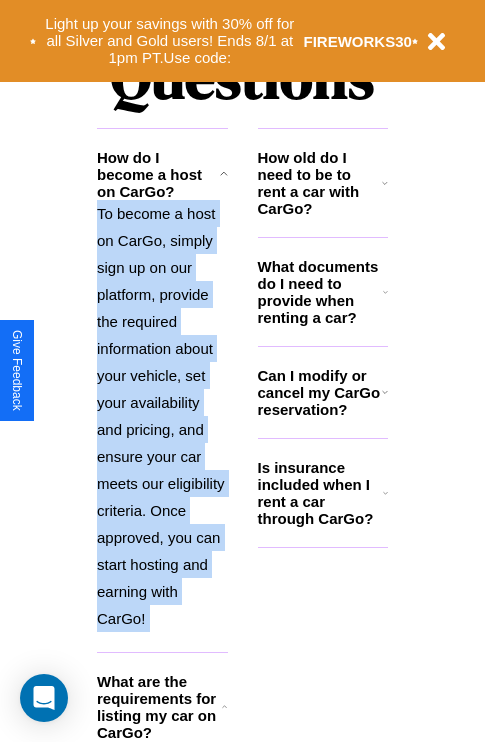scroll, scrollTop: 3043, scrollLeft: 0, axis: vertical 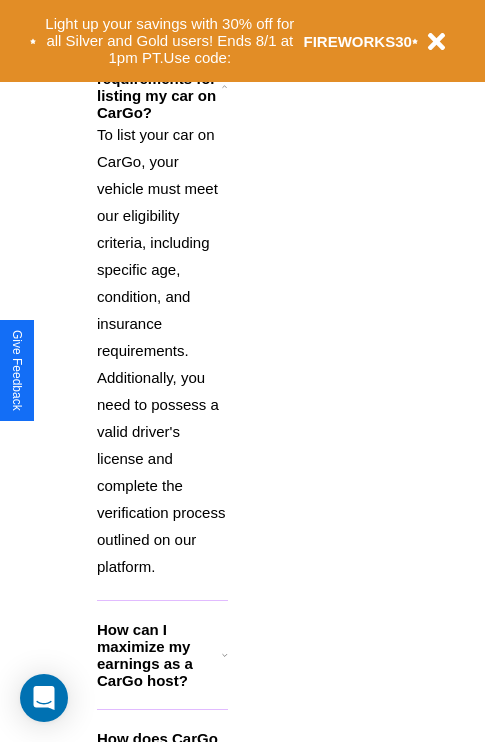 click on "How can I maximize my earnings as a CarGo host?" at bounding box center (159, 655) 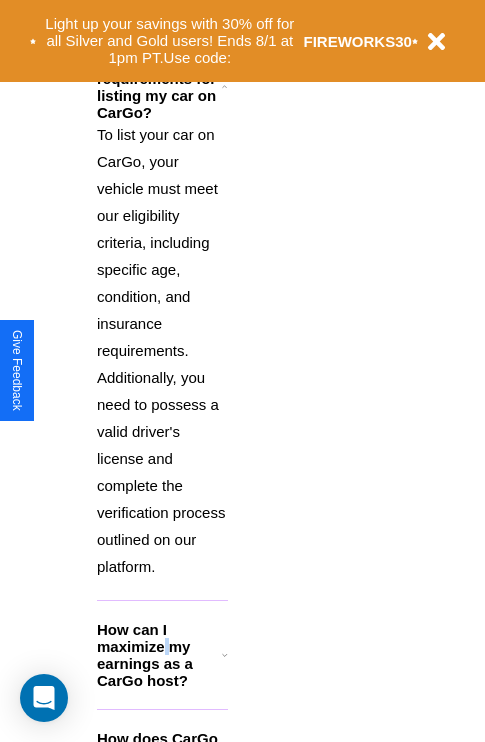 scroll, scrollTop: 2060, scrollLeft: 0, axis: vertical 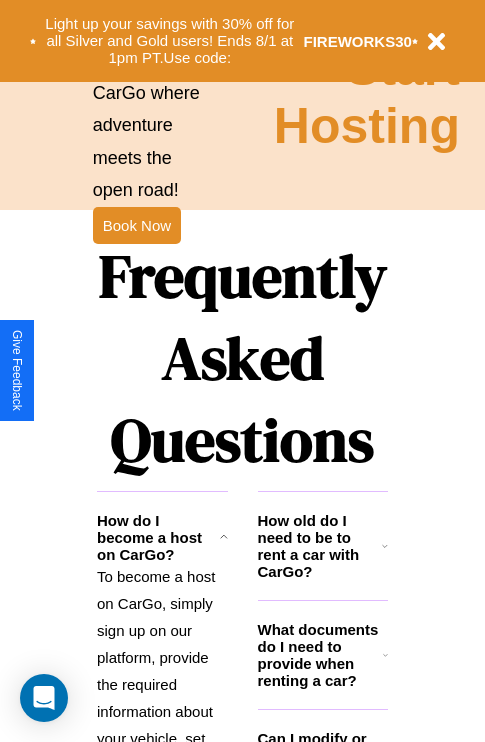 click on "What documents do I need to provide when renting a car?" at bounding box center (321, 655) 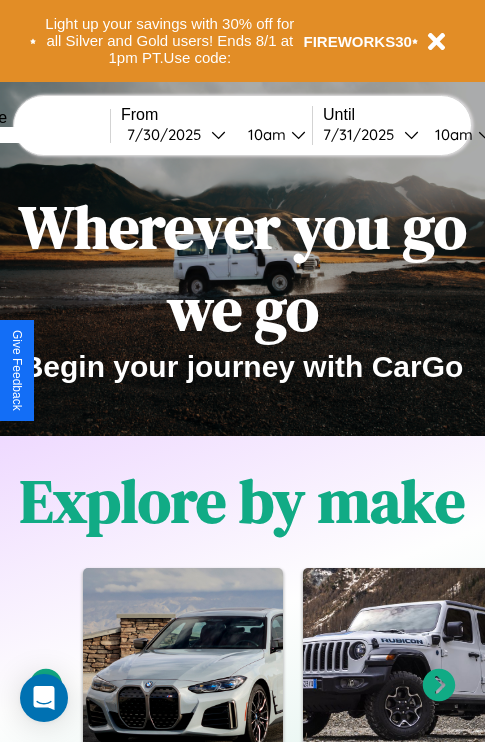 scroll, scrollTop: 0, scrollLeft: 0, axis: both 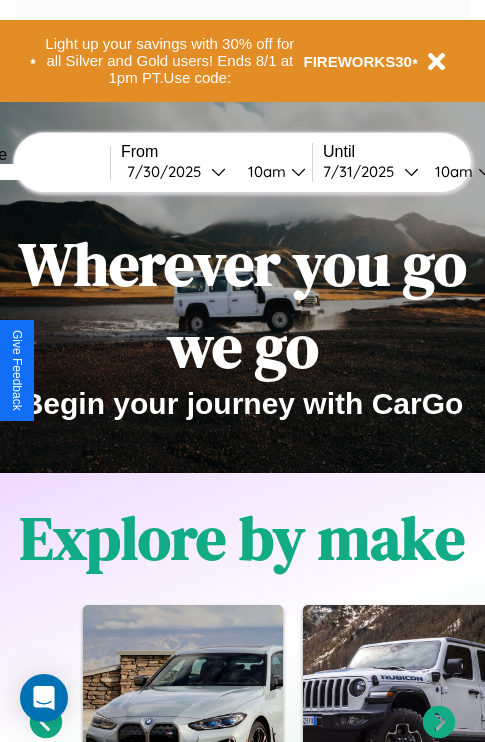 click at bounding box center (35, 172) 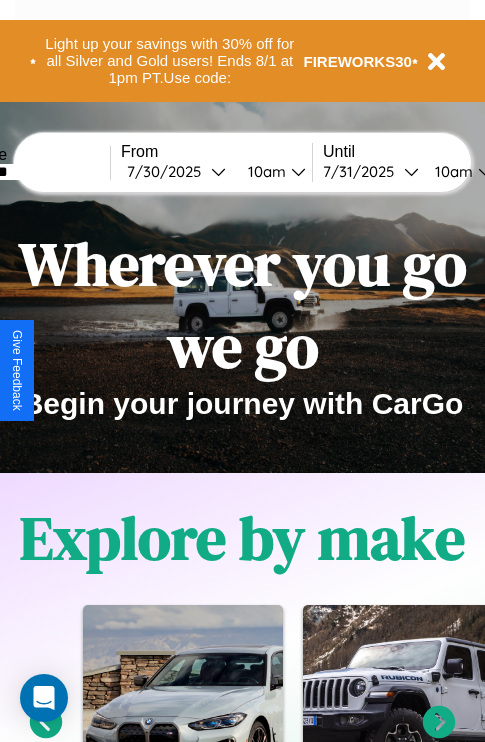 type on "********" 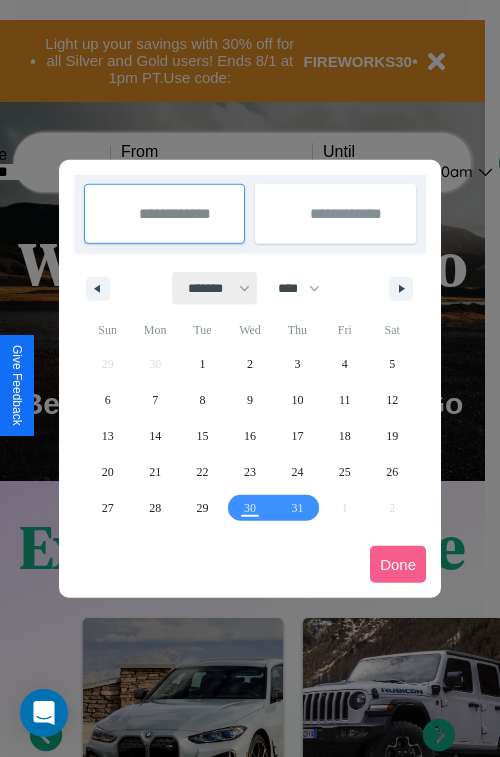 click on "******* ******** ***** ***** *** **** **** ****** ********* ******* ******** ********" at bounding box center [215, 288] 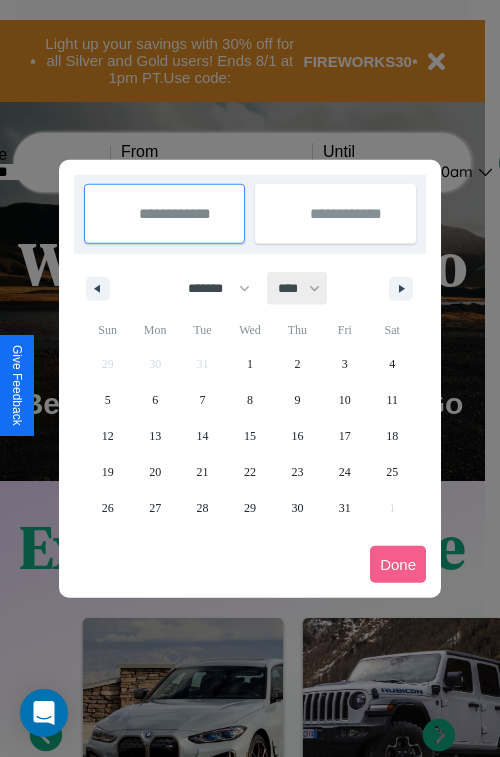 click on "**** **** **** **** **** **** **** **** **** **** **** **** **** **** **** **** **** **** **** **** **** **** **** **** **** **** **** **** **** **** **** **** **** **** **** **** **** **** **** **** **** **** **** **** **** **** **** **** **** **** **** **** **** **** **** **** **** **** **** **** **** **** **** **** **** **** **** **** **** **** **** **** **** **** **** **** **** **** **** **** **** **** **** **** **** **** **** **** **** **** **** **** **** **** **** **** **** **** **** **** **** **** **** **** **** **** **** **** **** **** **** **** **** **** **** **** **** **** **** **** ****" at bounding box center (298, 288) 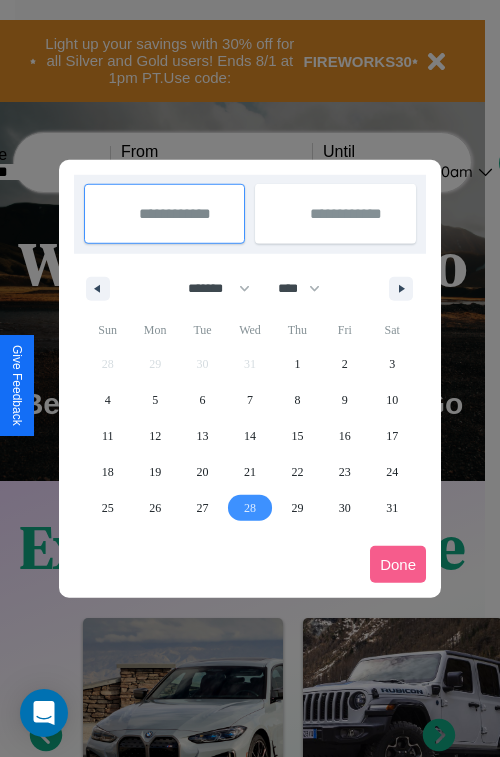 click on "28" at bounding box center (250, 508) 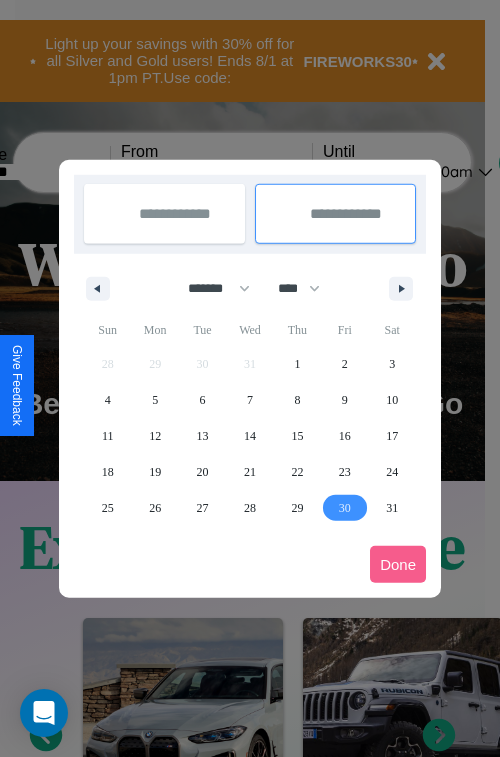 click on "30" at bounding box center (345, 508) 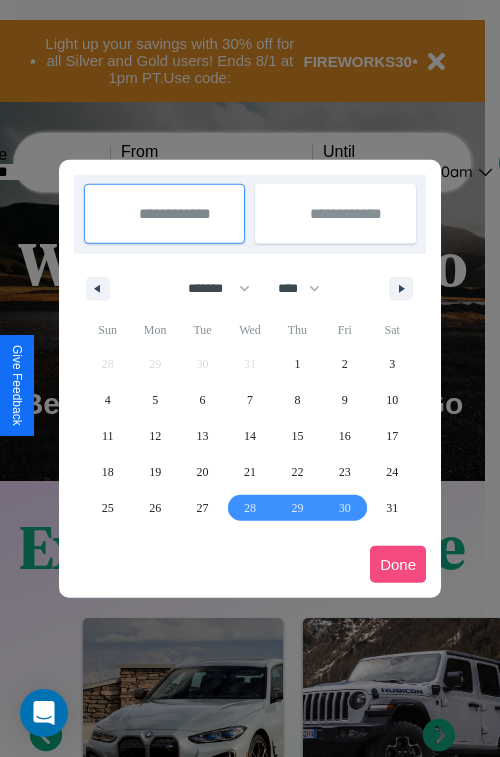 click on "Done" at bounding box center (398, 564) 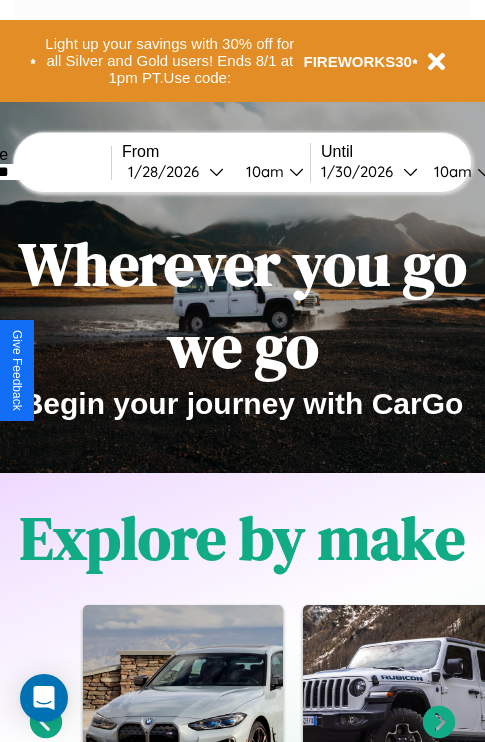 scroll, scrollTop: 0, scrollLeft: 74, axis: horizontal 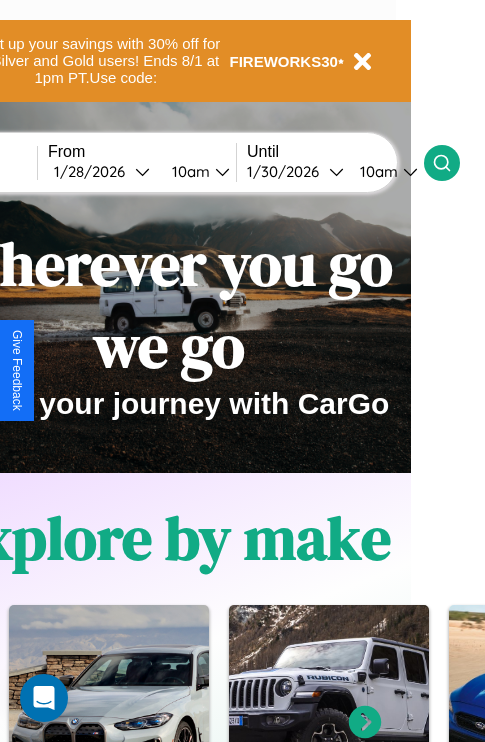 click 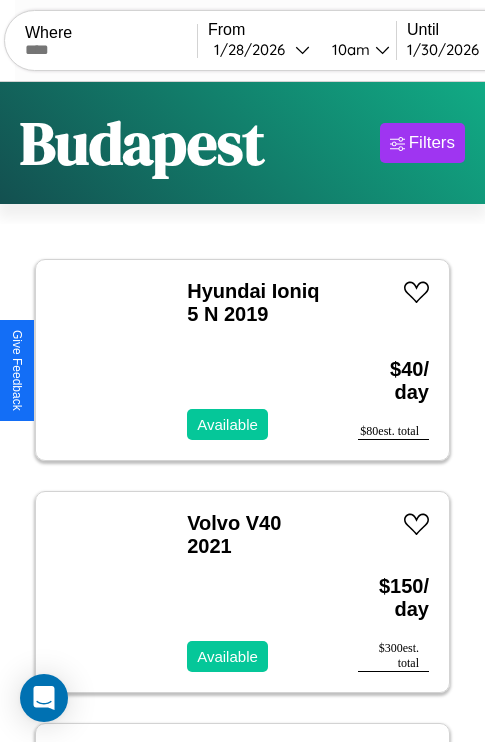 scroll, scrollTop: 79, scrollLeft: 0, axis: vertical 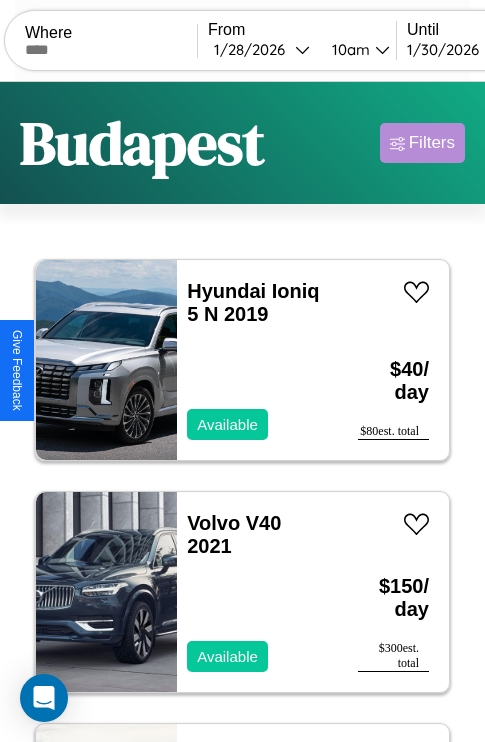 click on "Filters" at bounding box center [432, 143] 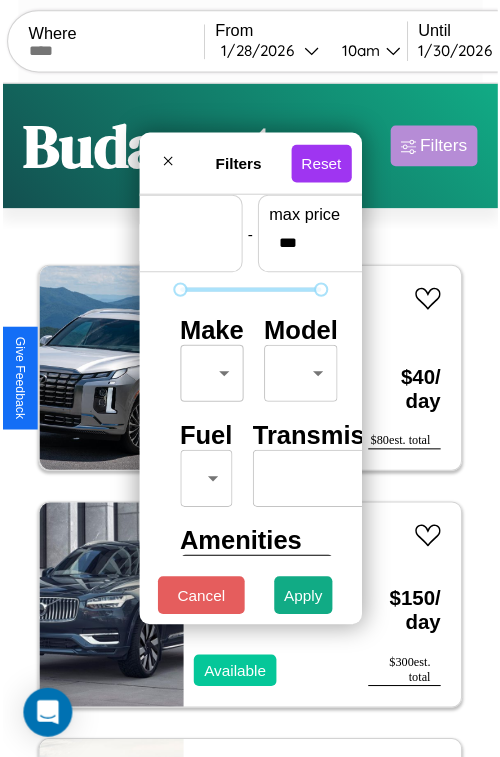 scroll, scrollTop: 59, scrollLeft: 0, axis: vertical 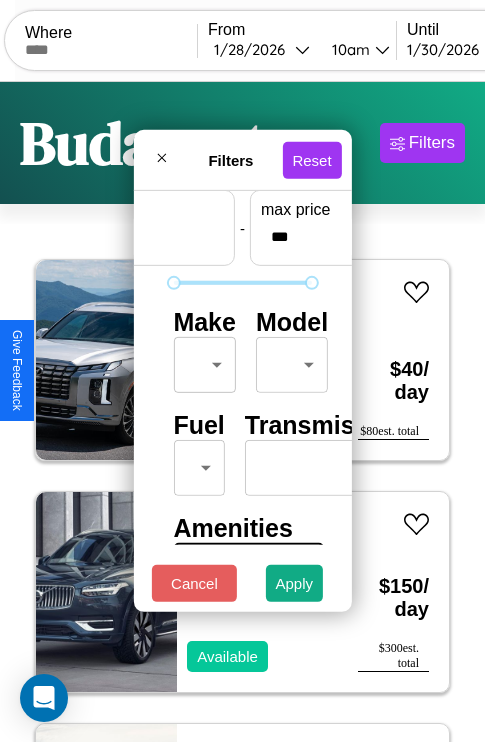 click on "CarGo Where From [DATE] [TIME] Until [DATE] [TIME] Become a Host Login Sign Up [CITY] Filters 29 cars in this area These cars can be picked up in this city. Hyundai Ioniq 5 N 2019 Available $ 40 / day $ 80 est. total Volvo V40 2021 Available $ 150 / day $ 300 est. total Dodge Rampage 2017 Available $ 140 / day $ 280 est. total Acura SLX 2020 Unavailable $ 130 / day $ 260 est. total Honda NC700XD (NC700X DCT) 2023 Available $ 190 / day $ 380 est. total Jeep Cherokee 2014 Available $ 180 / day $ 360 est. total Infiniti J30 2021 Available $ 50 / day $ 100 est. total Jaguar XJ 2014 Available $ 120 / day $ 240 est. total Bentley Turbo 2024 Unavailable $ 120 / day $ 240 est. total Dodge Raider 2024 Unavailable $ 50 / day $ 100 est. total Chevrolet Aluminum Tilt 2017 Available $ 190 / day $ 380 est. total Lexus GS 2023 Available $ 50 / day $ 100 est. total Subaru Impreza 2014 Available $ 160 / day $ 320 est. total Bentley" at bounding box center (242, 412) 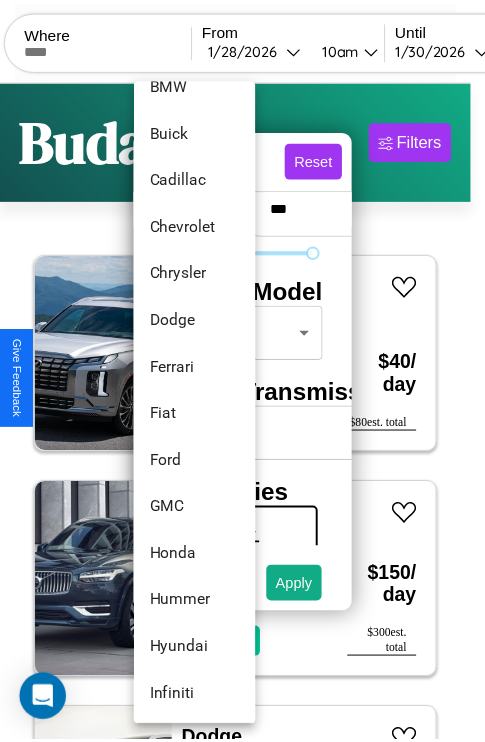 scroll, scrollTop: 470, scrollLeft: 0, axis: vertical 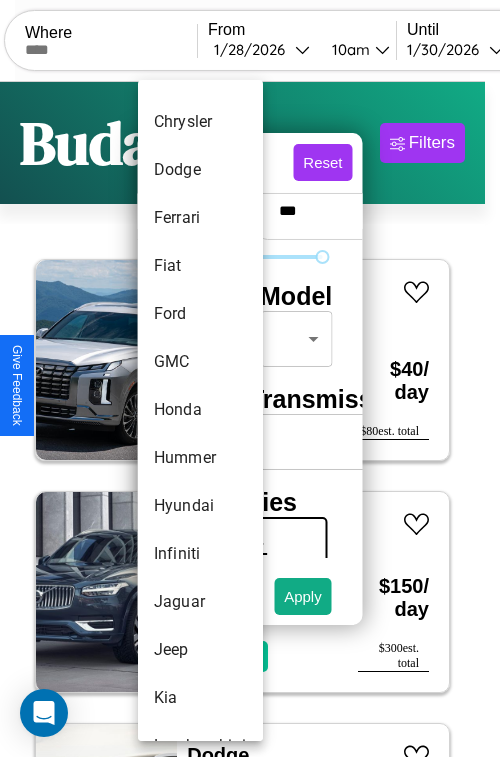 click on "Honda" at bounding box center (200, 410) 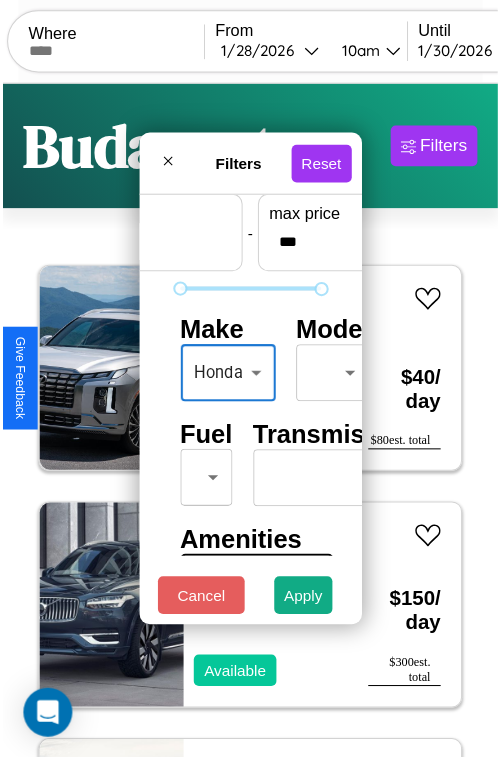 scroll, scrollTop: 162, scrollLeft: 63, axis: both 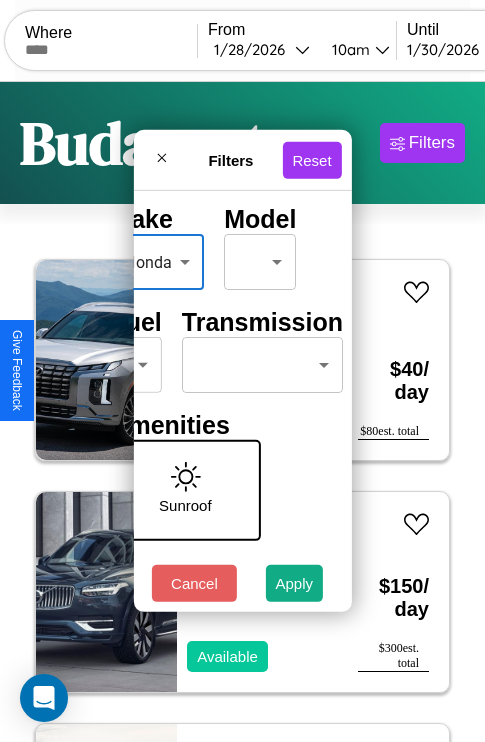 click on "CarGo Where From [DATE] [TIME] Until [DATE] [TIME] Become a Host Login Sign Up [CITY] Filters 29 cars in this area These cars can be picked up in this city. Hyundai Ioniq 5 N 2019 Available $ 40 / day $ 80 est. total Volvo V40 2021 Available $ 150 / day $ 300 est. total Dodge Rampage 2017 Available $ 140 / day $ 280 est. total Acura SLX 2020 Unavailable $ 130 / day $ 260 est. total Honda NC700XD (NC700X DCT) 2023 Available $ 190 / day $ 380 est. total Jeep Cherokee 2014 Available $ 180 / day $ 360 est. total Infiniti J30 2021 Available $ 50 / day $ 100 est. total Jaguar XJ 2014 Available $ 120 / day $ 240 est. total Bentley Turbo 2024 Unavailable $ 120 / day $ 240 est. total Dodge Raider 2024 Unavailable $ 50 / day $ 100 est. total Chevrolet Aluminum Tilt 2017 Available $ 190 / day $ 380 est. total Lexus GS 2023 Available $ 50 / day $ 100 est. total Subaru Impreza 2014 Available $ 160 / day $ 320 est. total Bentley" at bounding box center [242, 412] 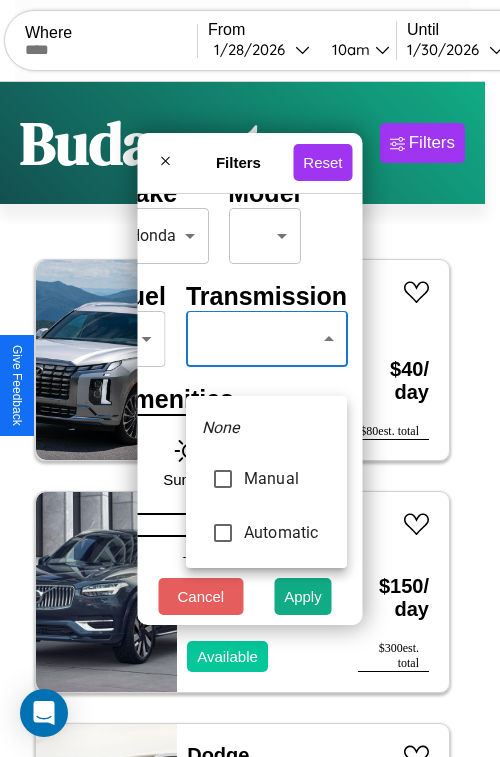type on "******" 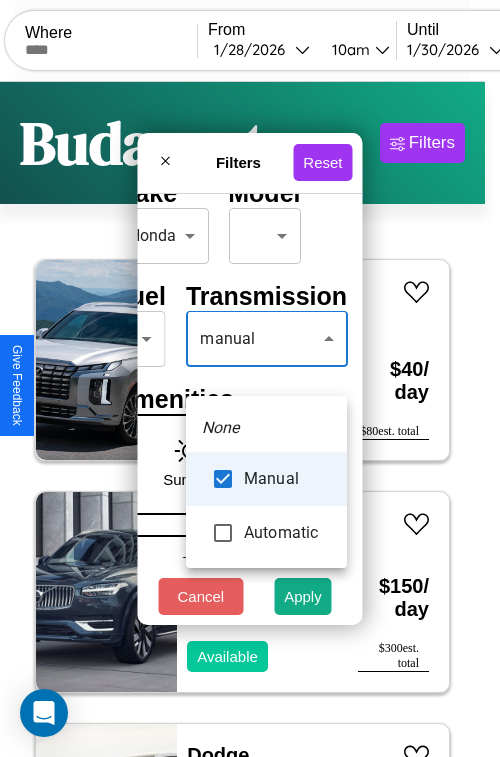 click at bounding box center [250, 378] 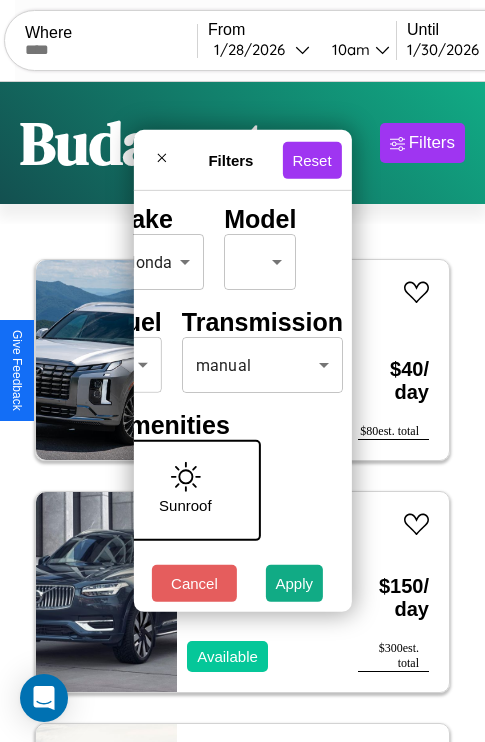 click on "Apply" at bounding box center (295, 583) 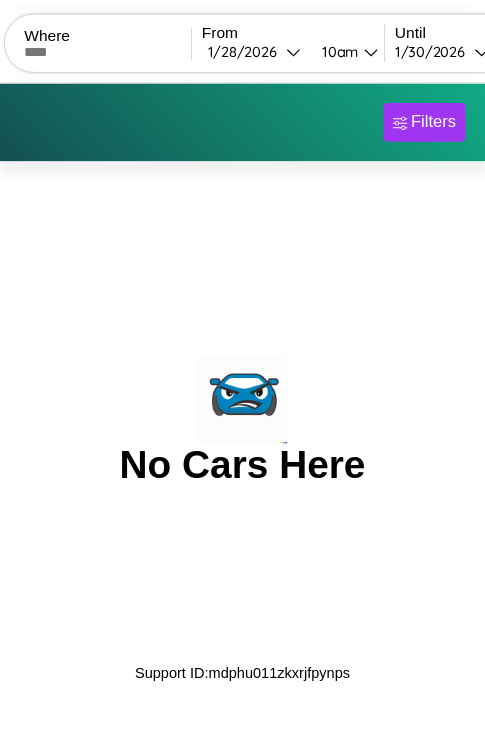 scroll, scrollTop: 0, scrollLeft: 0, axis: both 